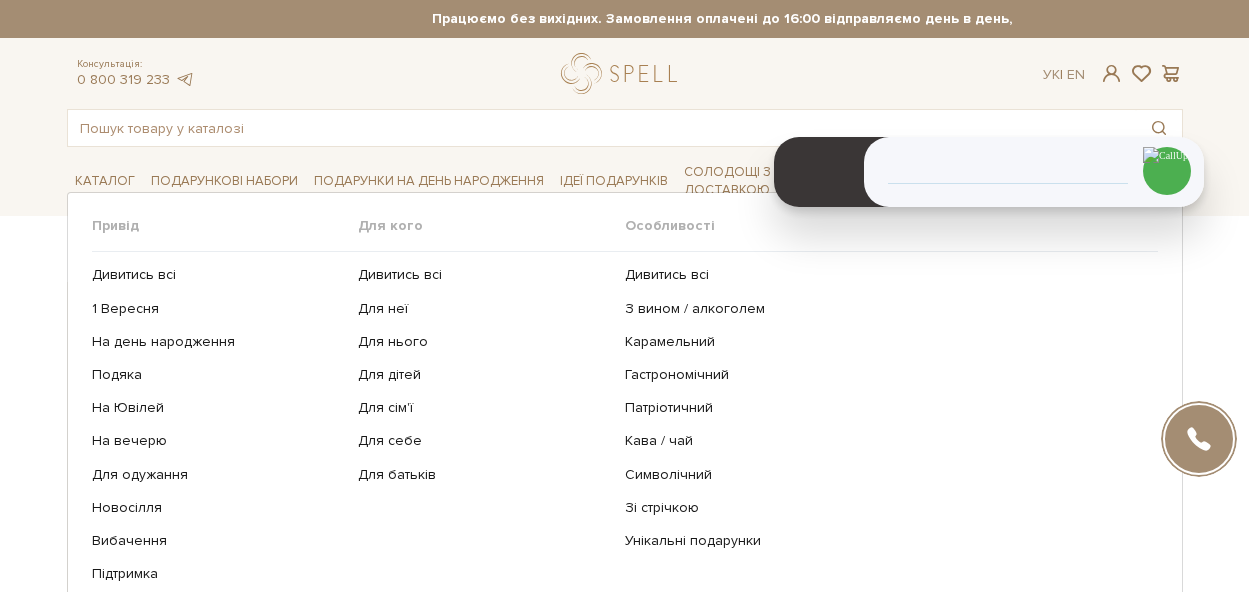 scroll, scrollTop: 0, scrollLeft: 0, axis: both 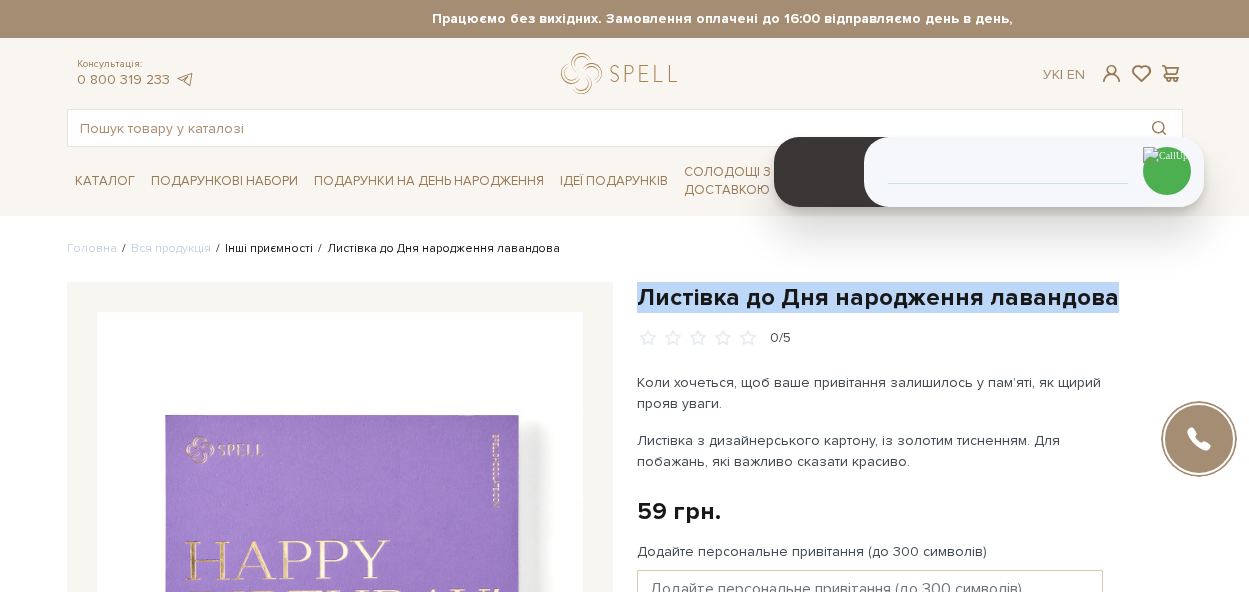 click on "Інші приємності" at bounding box center (269, 248) 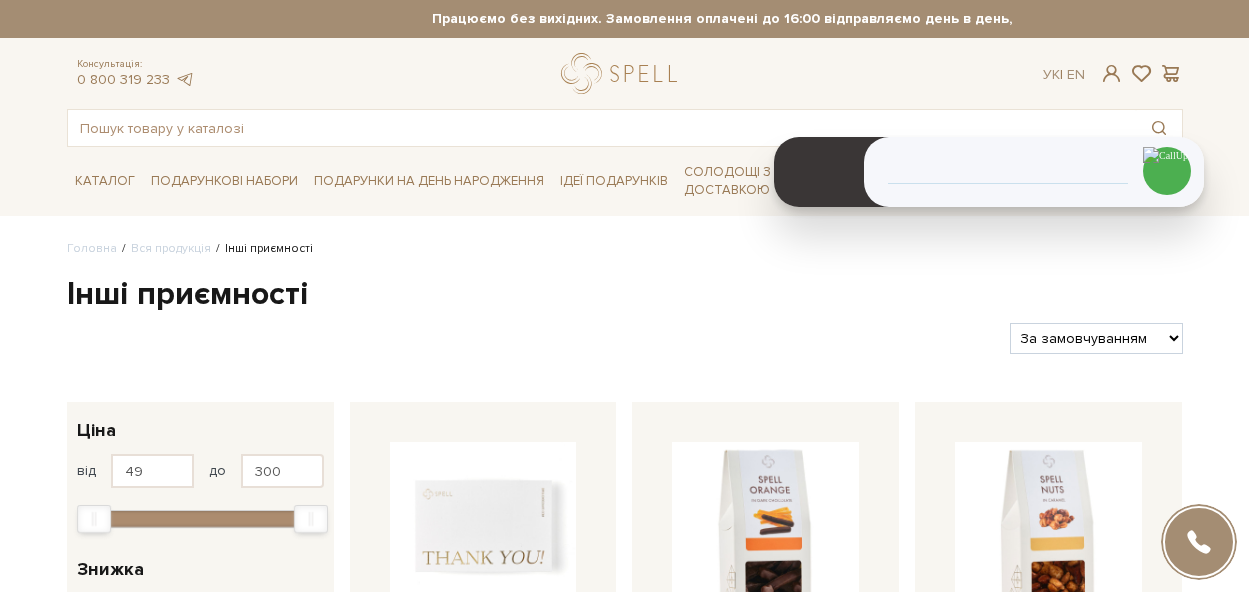 select on "https://spellchocolate.com/our-productions/gastronom%D1%96ya/?sort=p.price&order=ASC" 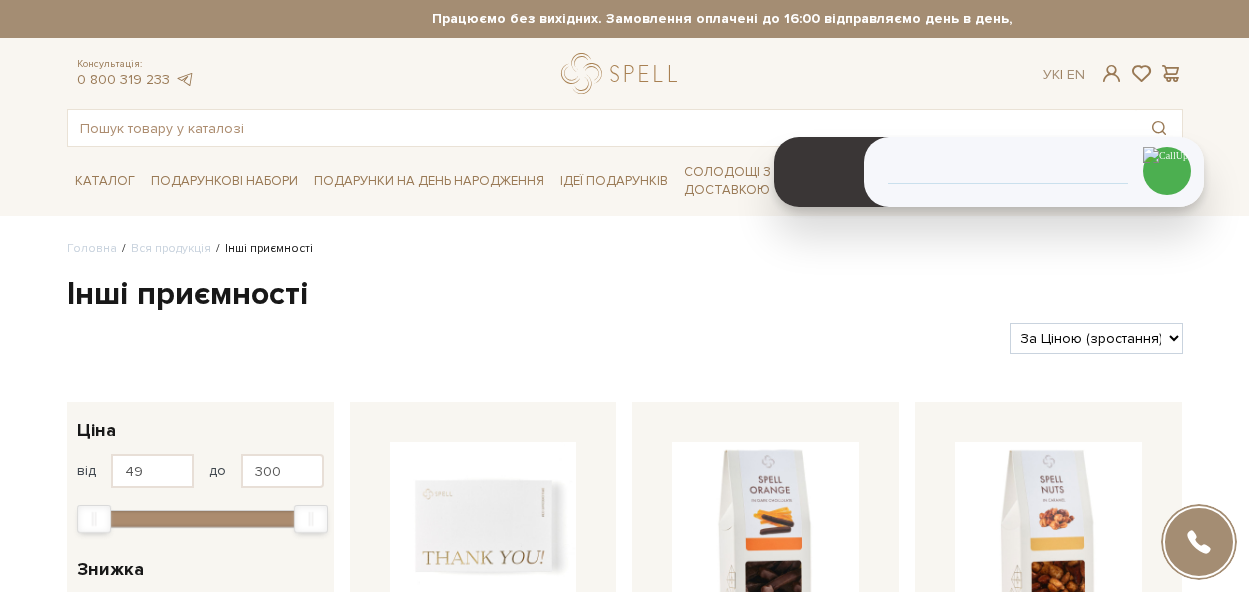 click on "За замовчуванням
За Ціною (зростання)
За Ціною (зменшення)
Новинки
За популярністю" at bounding box center (1096, 338) 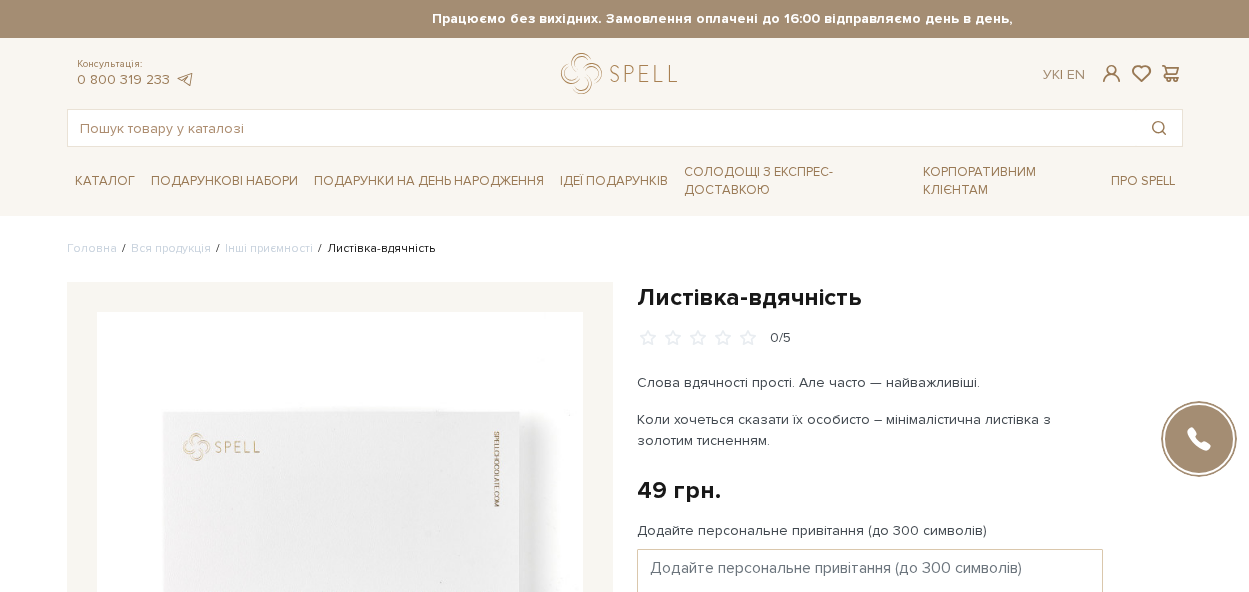 scroll, scrollTop: 0, scrollLeft: 0, axis: both 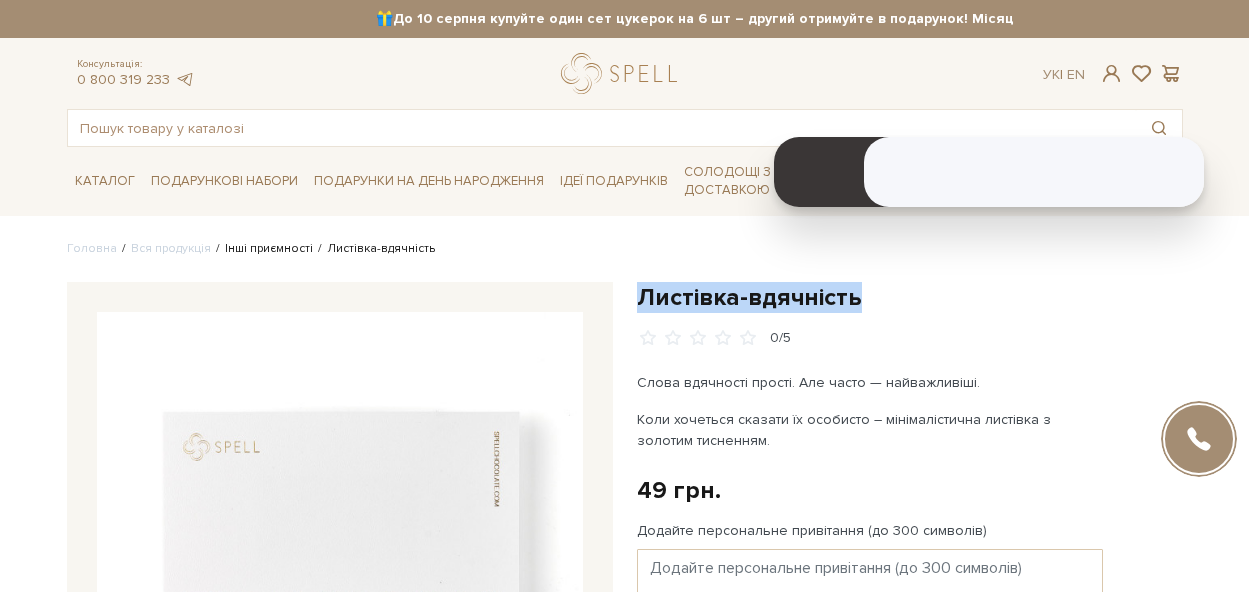 click on "Інші приємності" at bounding box center [269, 248] 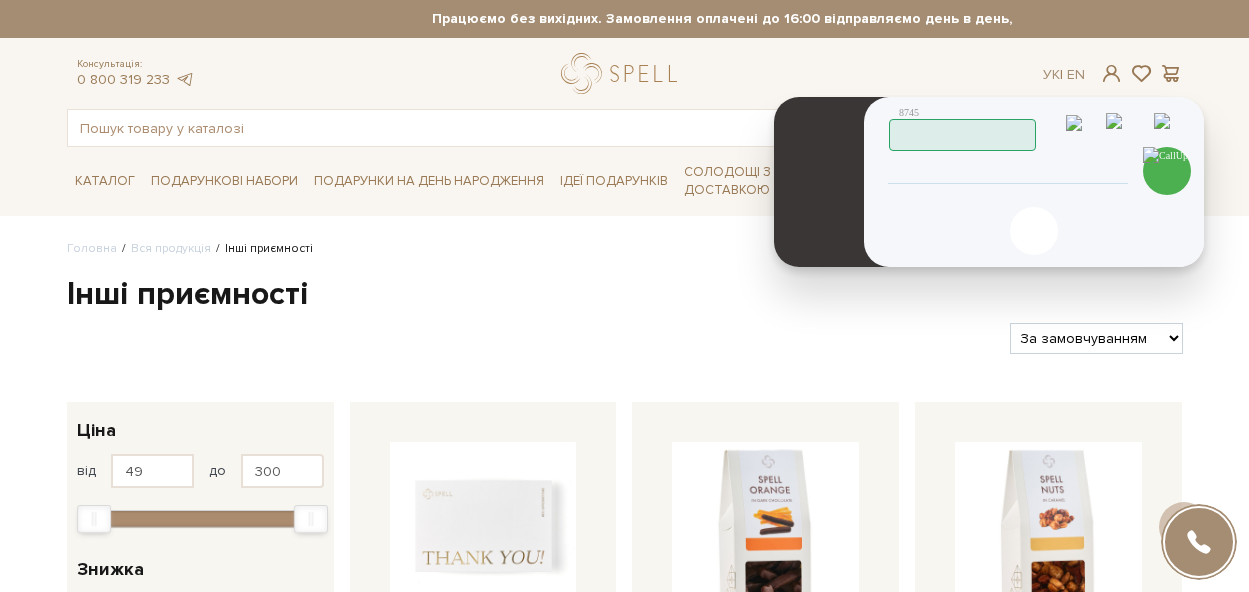 scroll, scrollTop: 0, scrollLeft: 0, axis: both 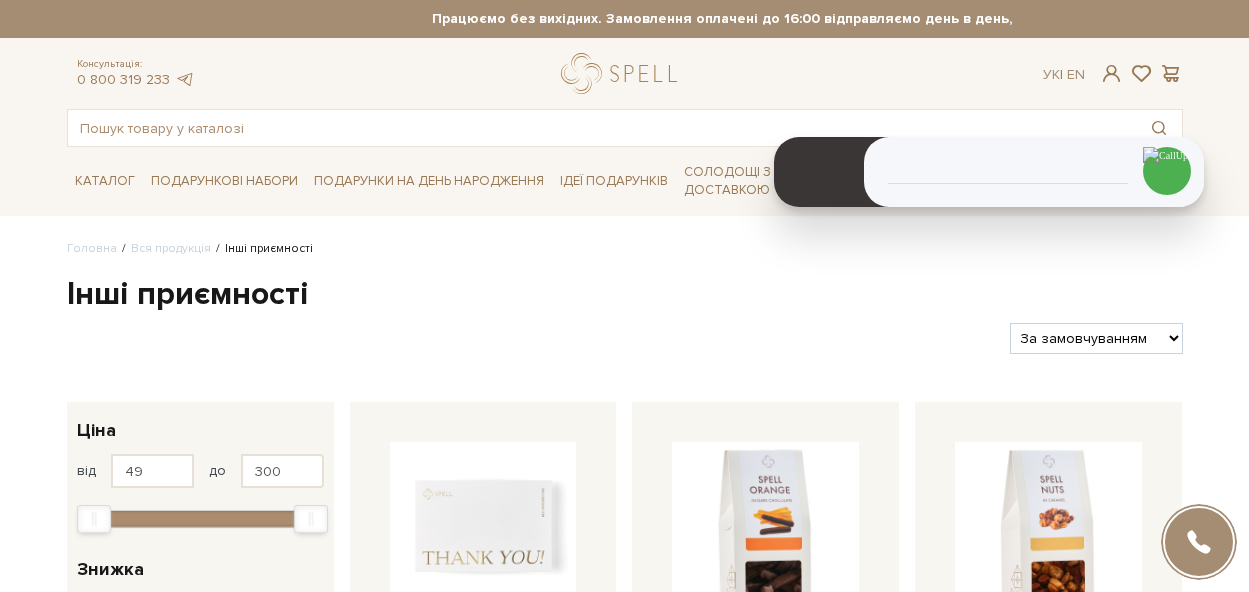 click on "За замовчуванням
За Ціною (зростання)
За Ціною (зменшення)
Новинки
За популярністю" at bounding box center [1096, 338] 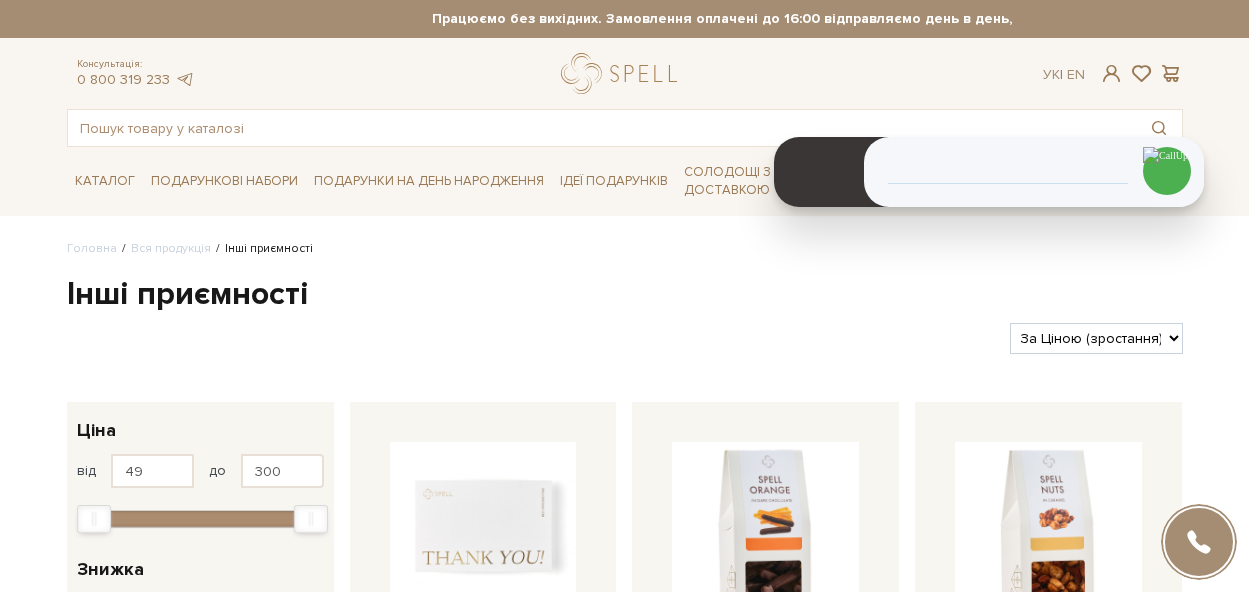 click on "За замовчуванням
За Ціною (зростання)
За Ціною (зменшення)
Новинки
За популярністю" at bounding box center [1096, 338] 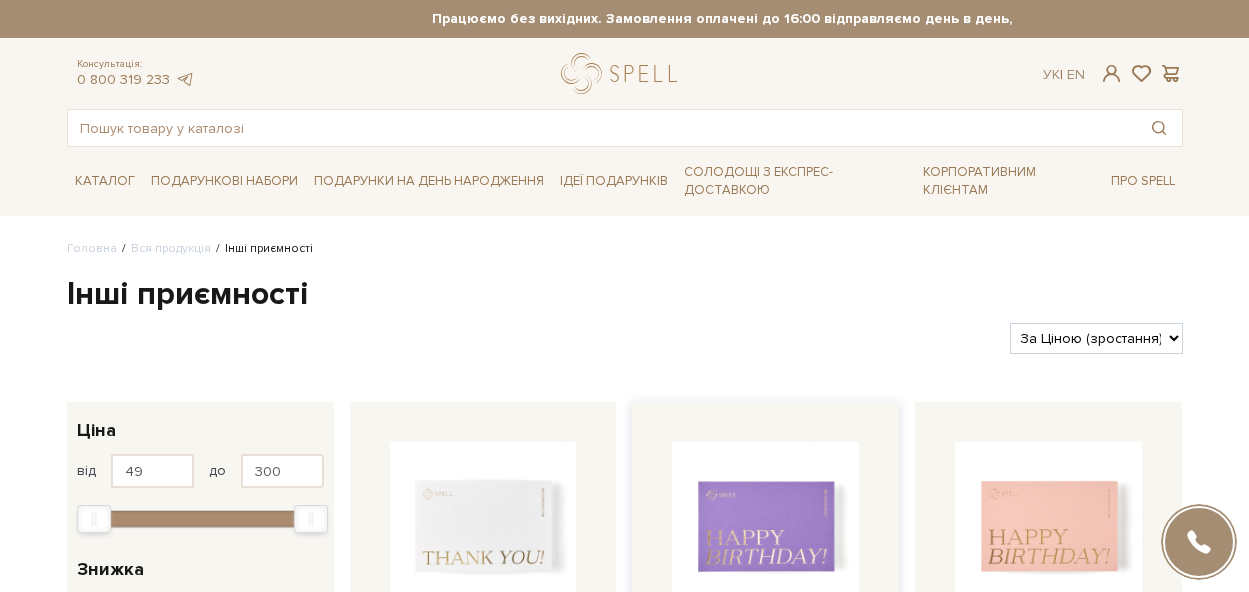 scroll, scrollTop: 300, scrollLeft: 0, axis: vertical 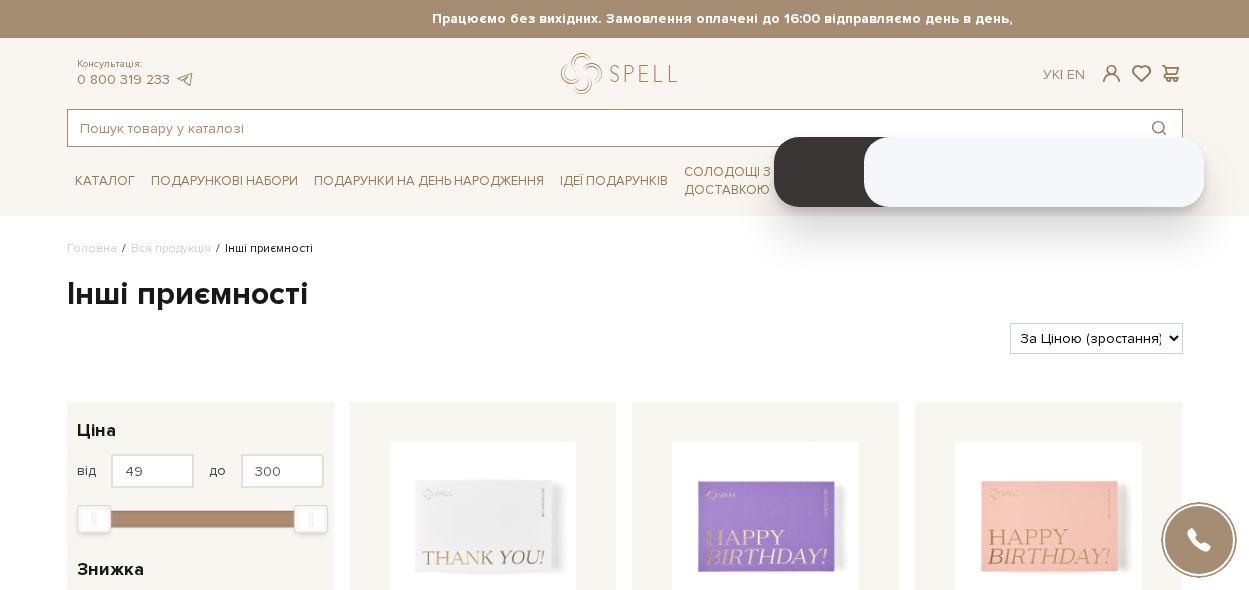click at bounding box center [602, 128] 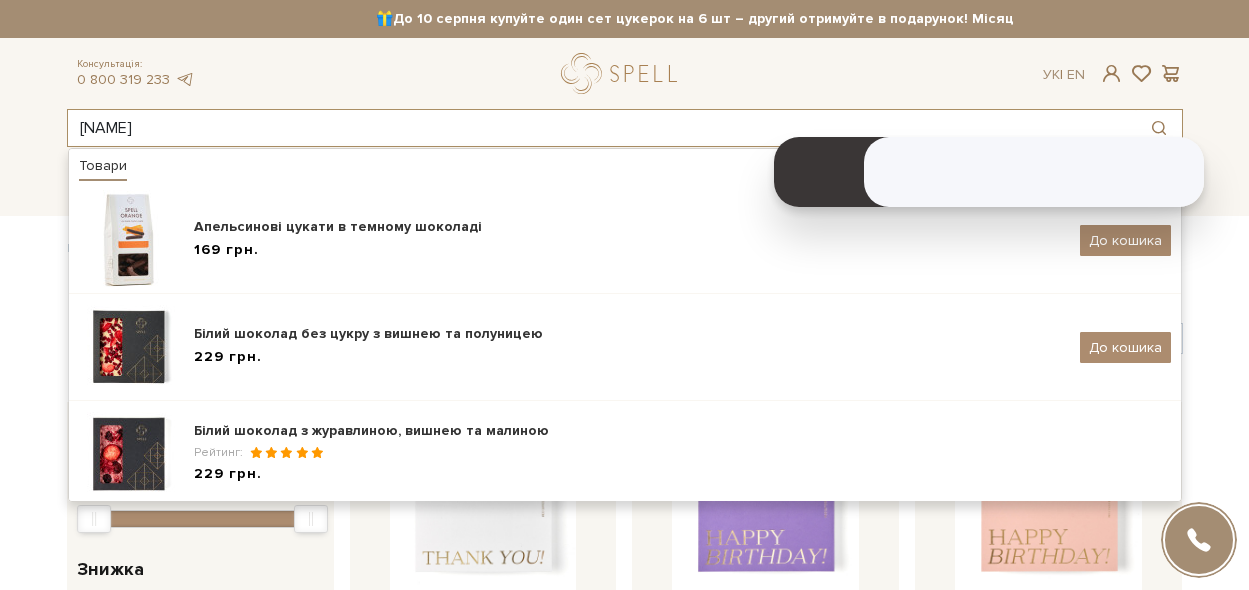 type on "Листівка" 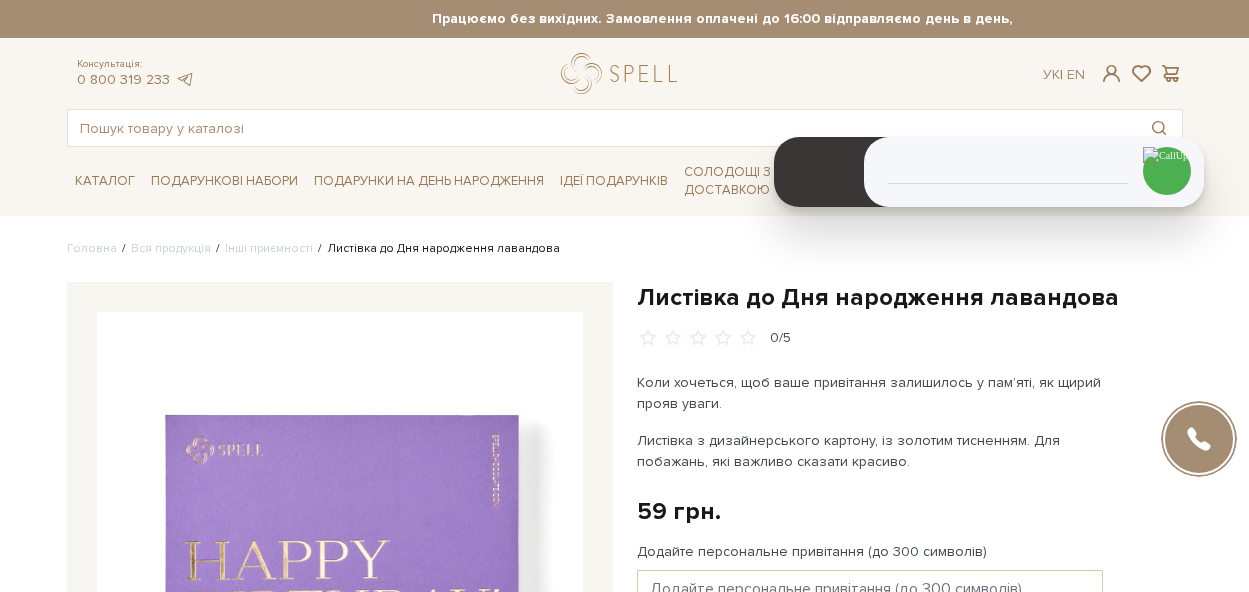 scroll, scrollTop: 0, scrollLeft: 0, axis: both 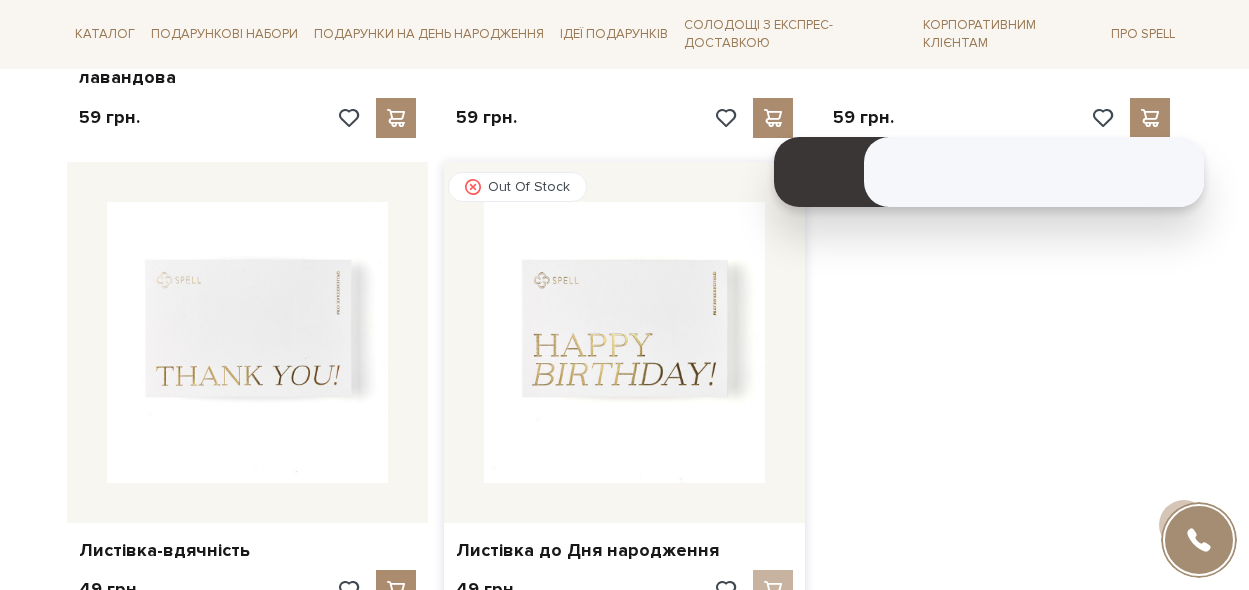 click at bounding box center [624, 342] 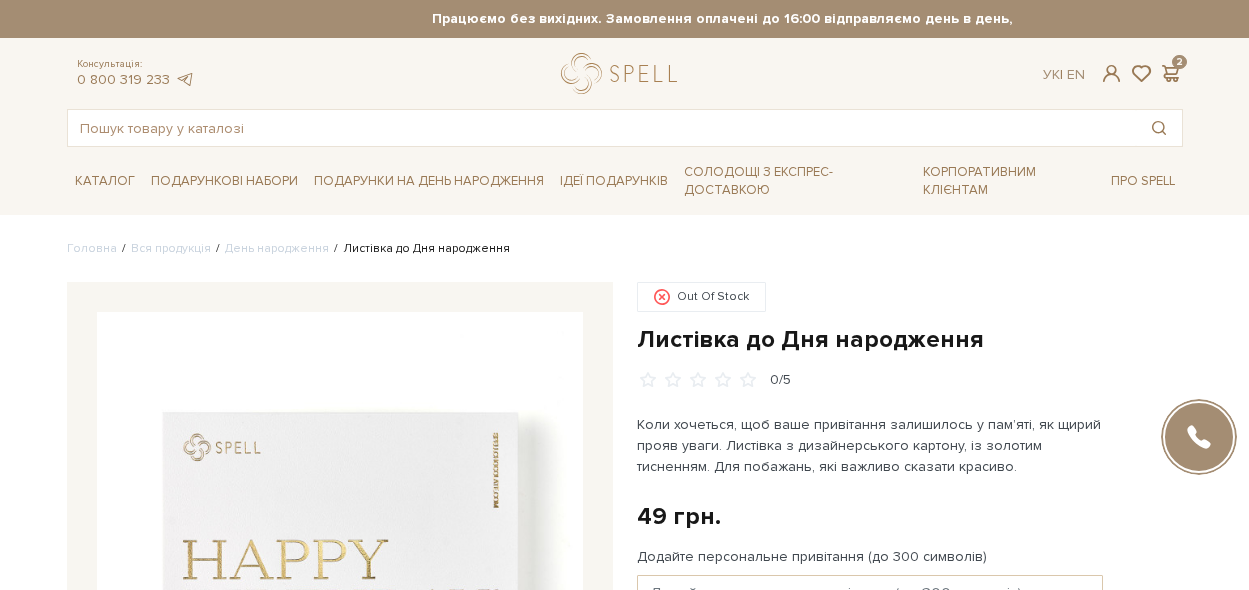 scroll, scrollTop: 0, scrollLeft: 0, axis: both 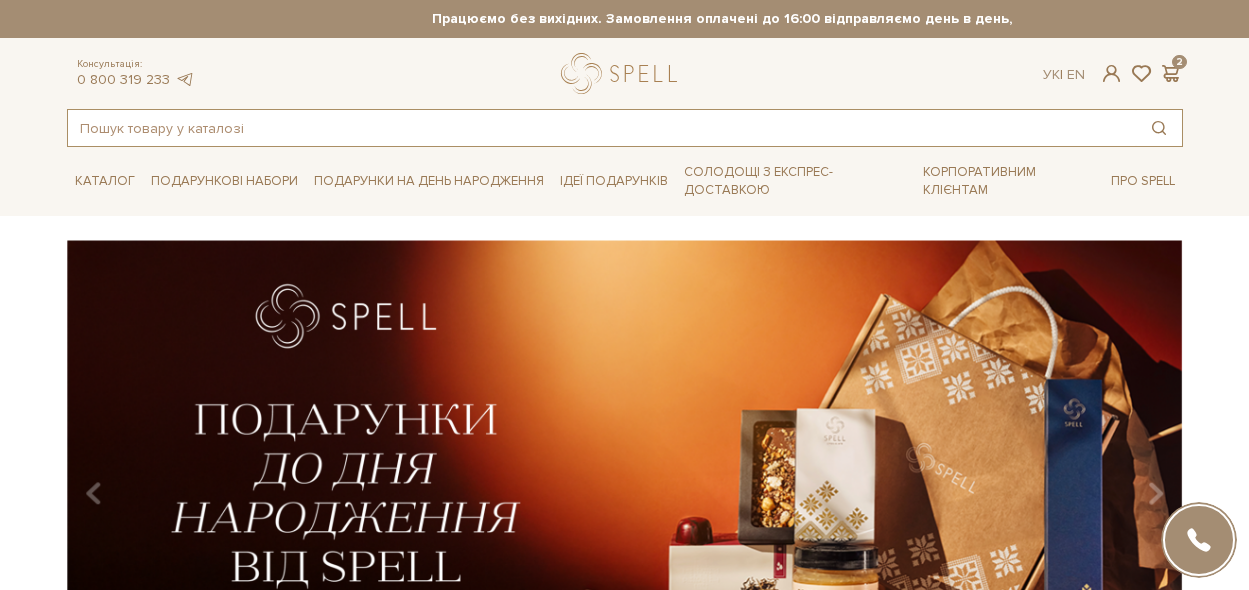 click at bounding box center [602, 128] 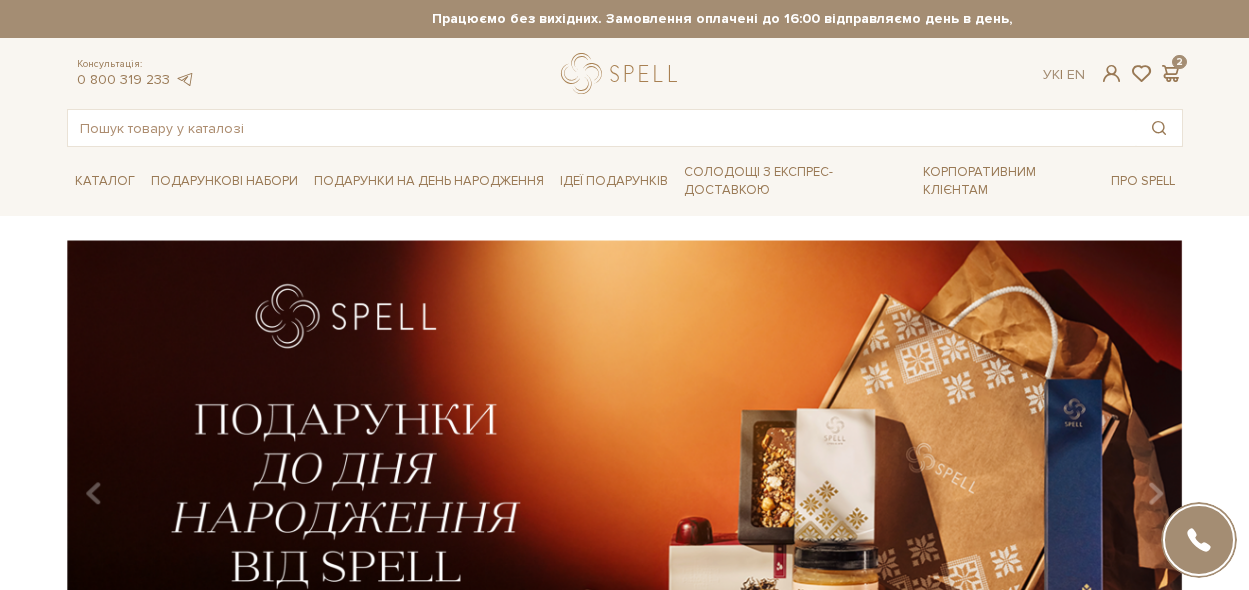 scroll, scrollTop: 0, scrollLeft: 0, axis: both 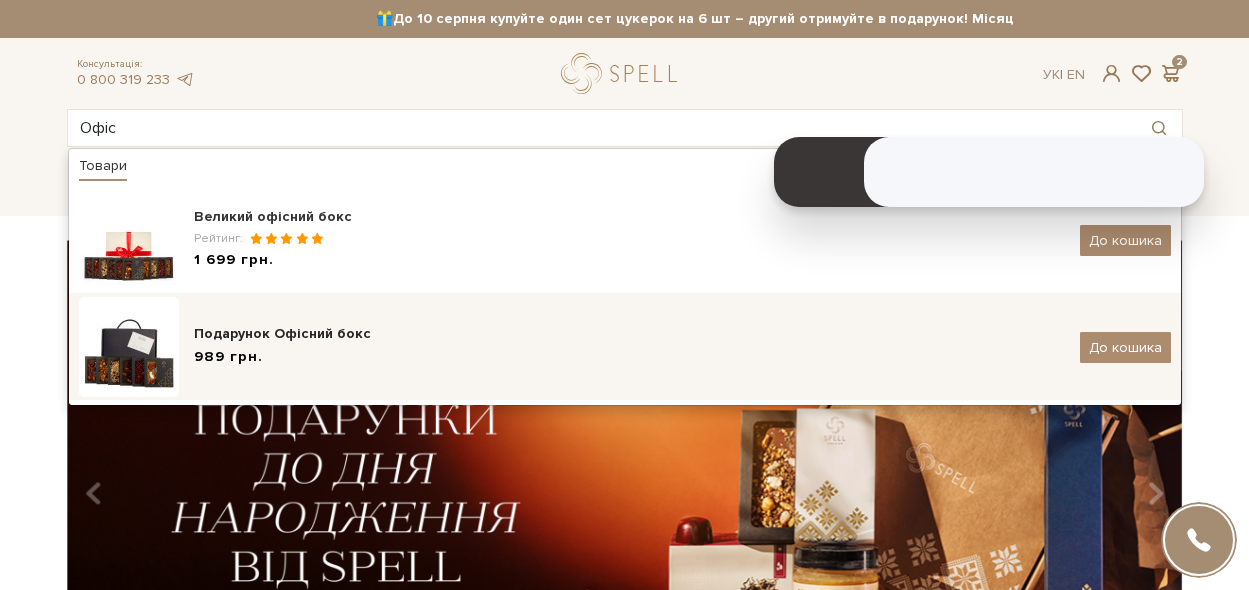 type on "Офіс" 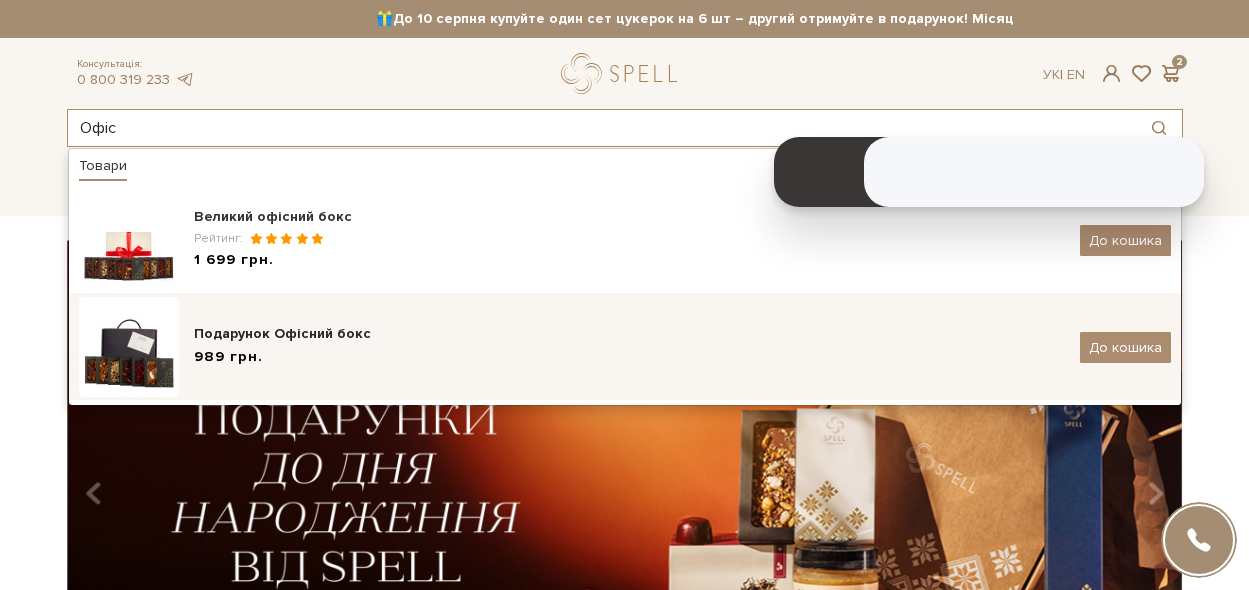 click on "Подарунок Офісний бокс" at bounding box center (629, 334) 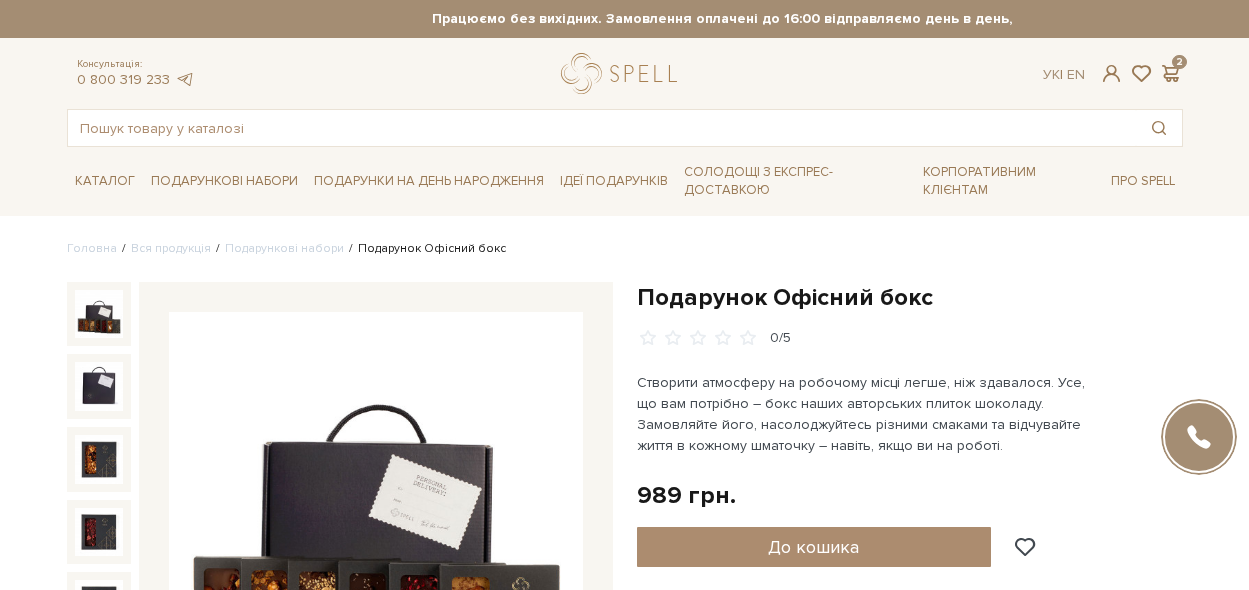 scroll, scrollTop: 0, scrollLeft: 0, axis: both 